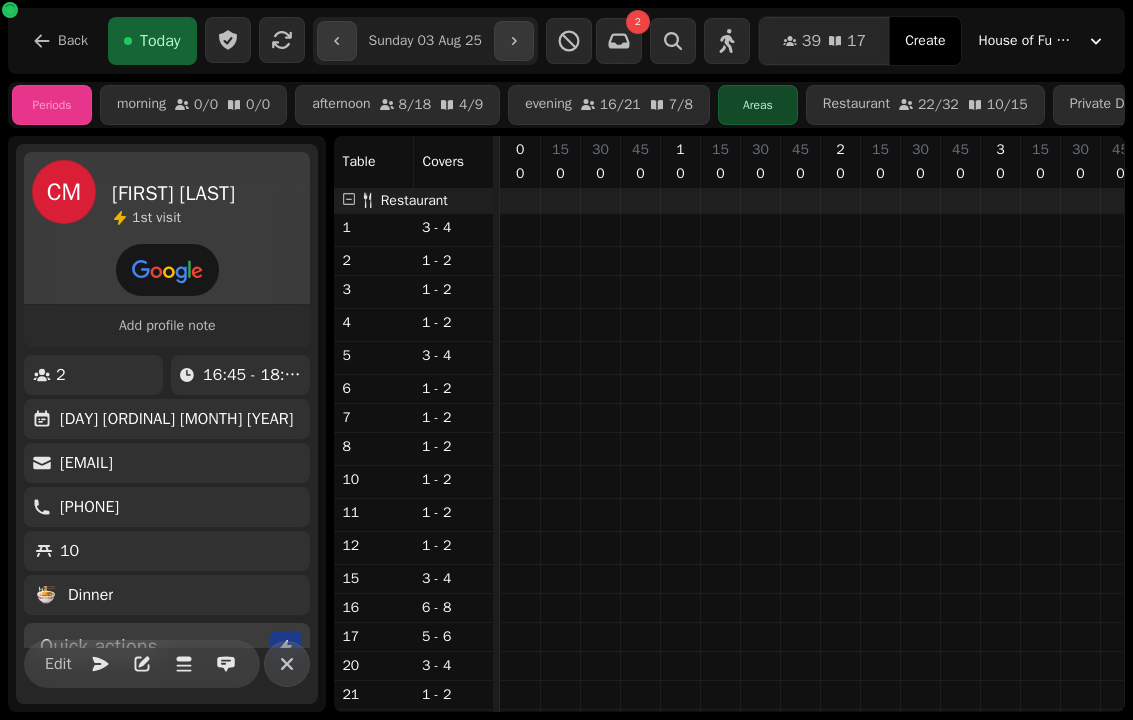 select on "**********" 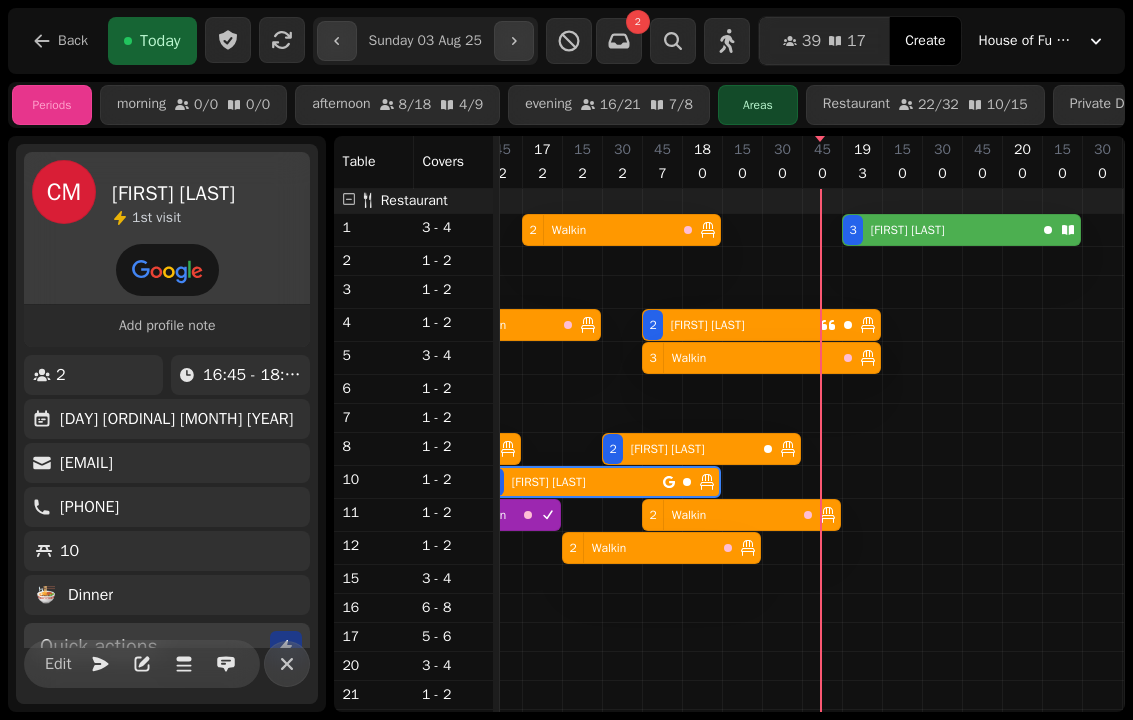 scroll, scrollTop: 15, scrollLeft: 2726, axis: both 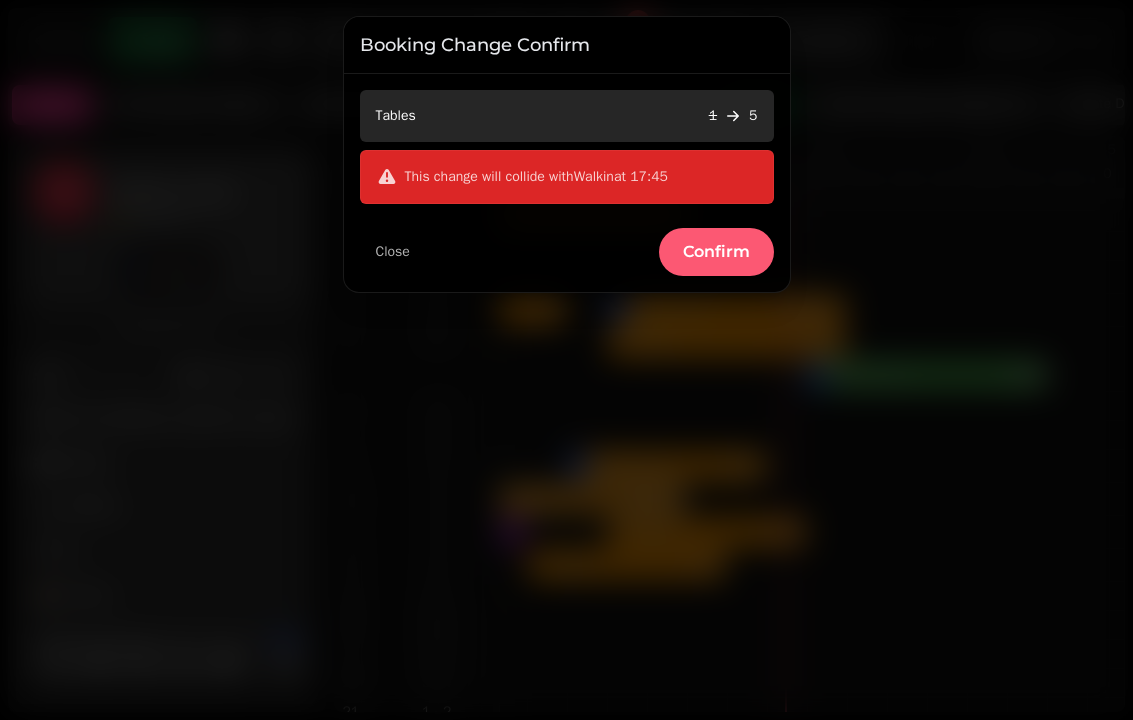 click on "Confirm" at bounding box center (716, 252) 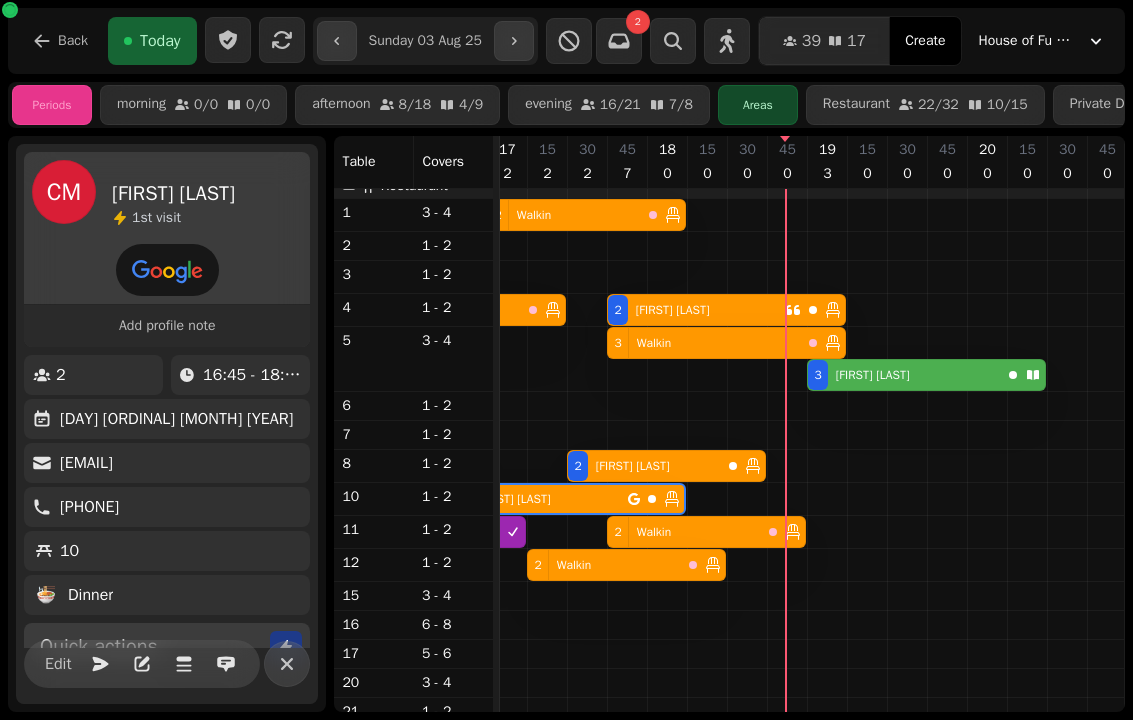 click on "3 Walkin" at bounding box center [704, 343] 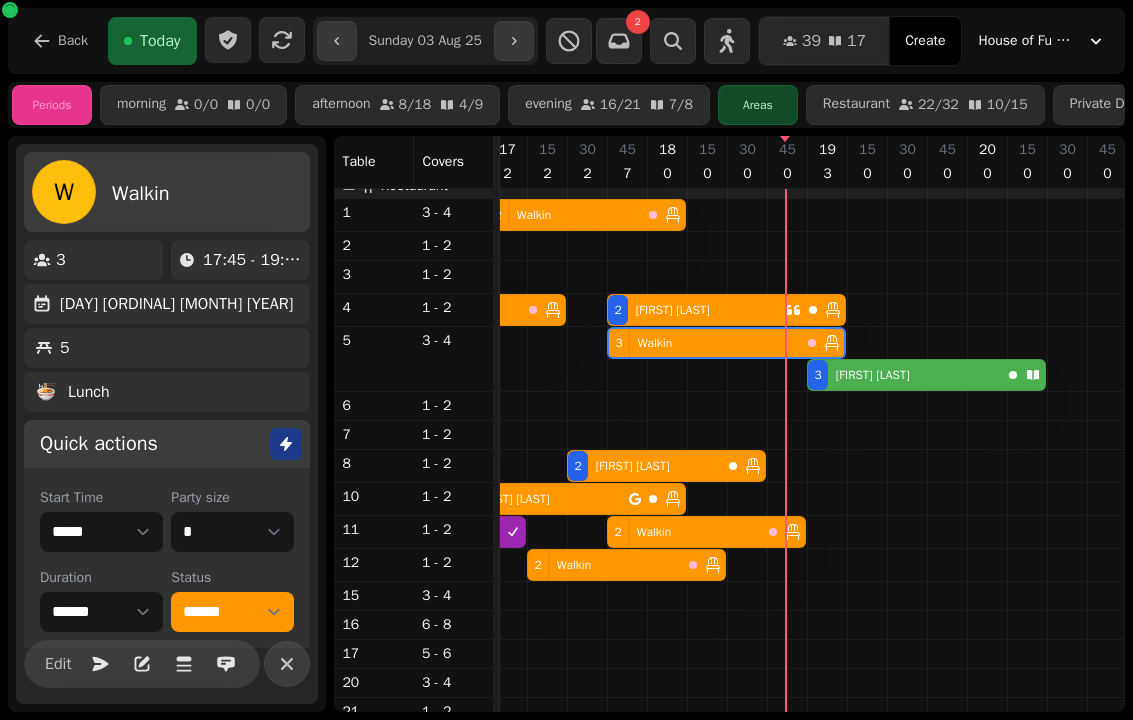 select on "**********" 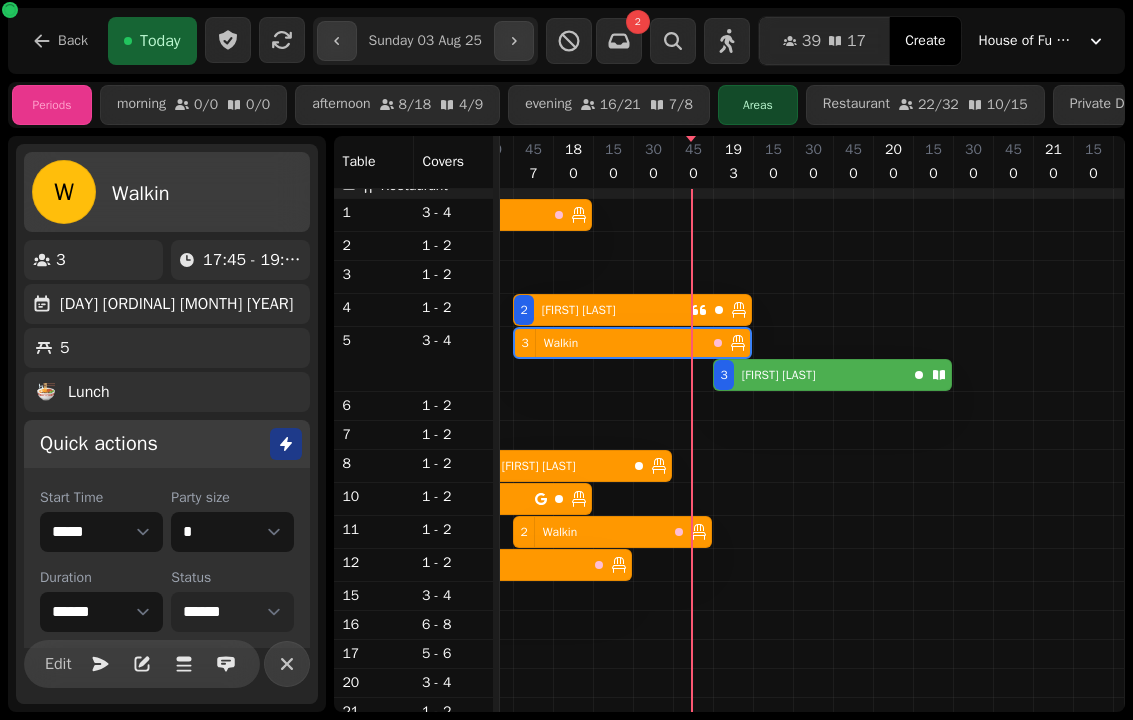 click on "**********" at bounding box center (232, 612) 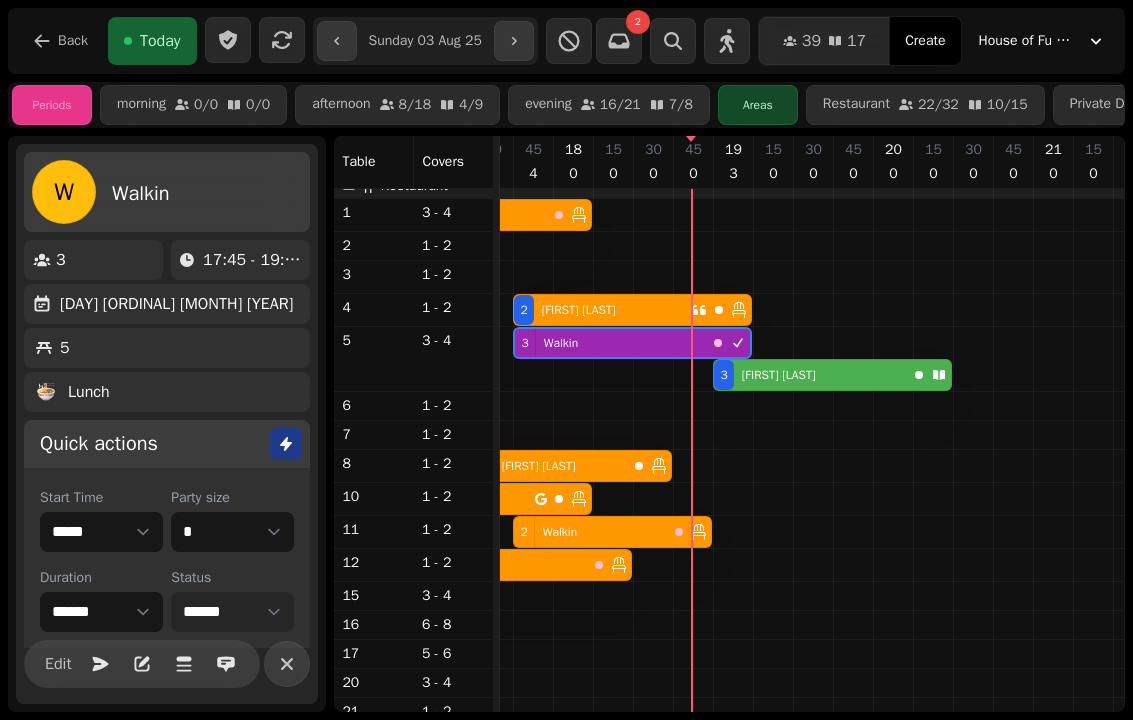 select on "********" 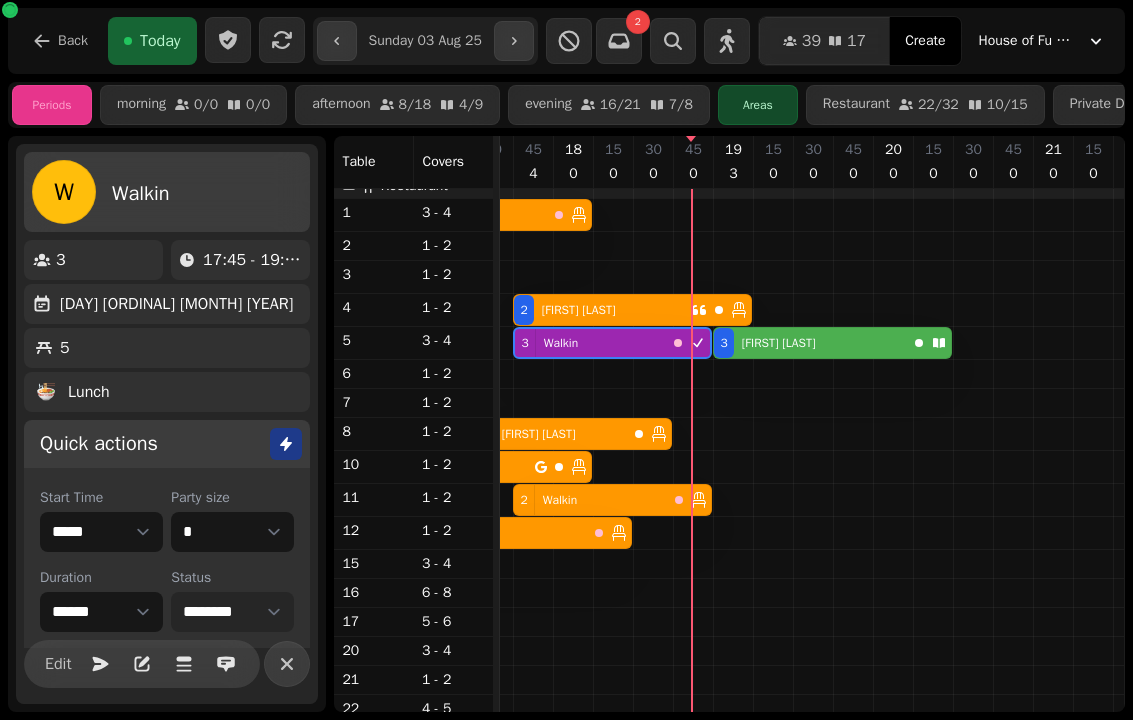 select on "****" 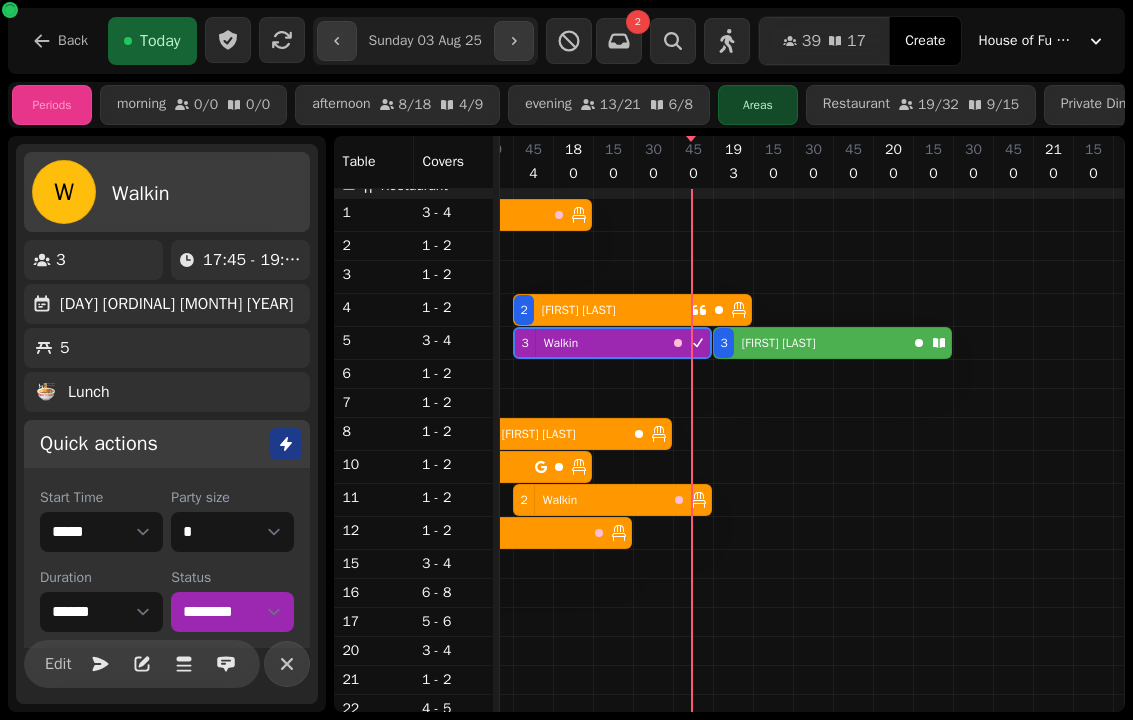 click on "[ORDINAL] [FIRST] [LAST]" at bounding box center [810, 343] 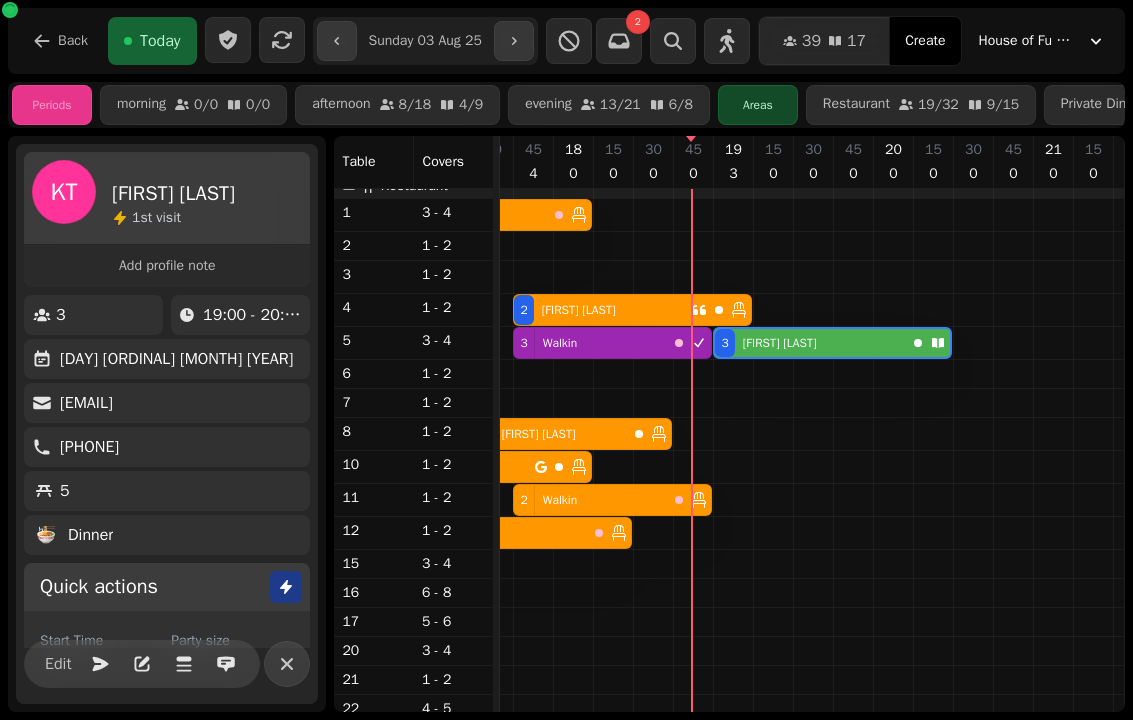 select on "**********" 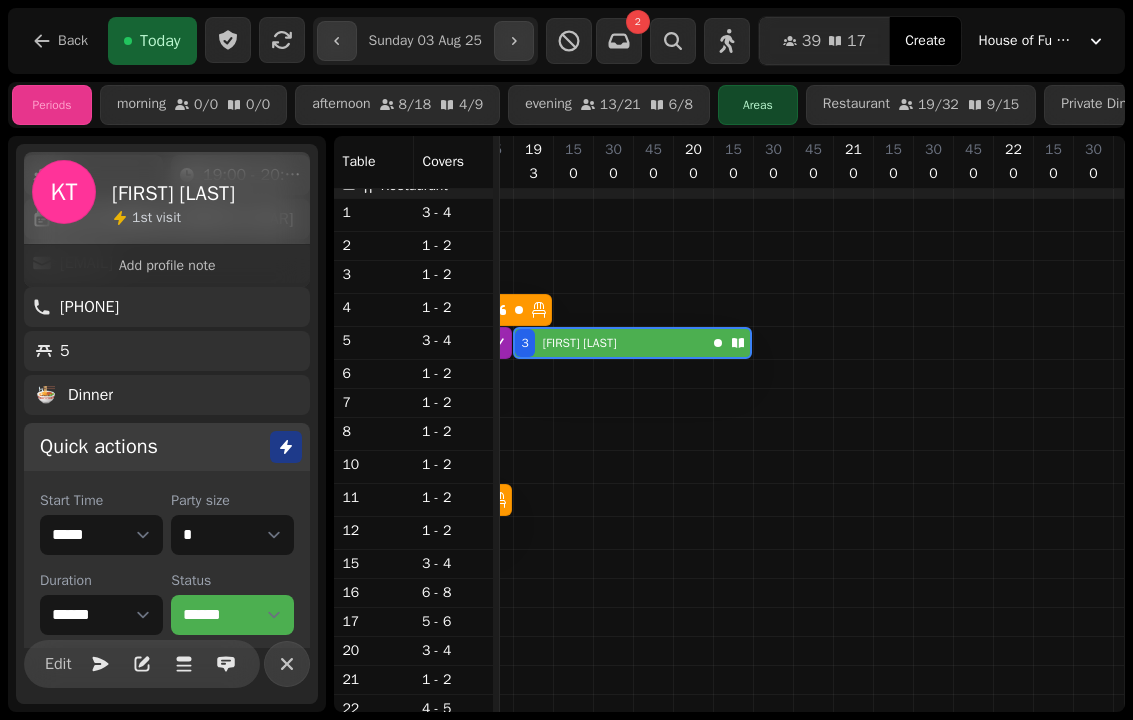 scroll, scrollTop: 159, scrollLeft: 0, axis: vertical 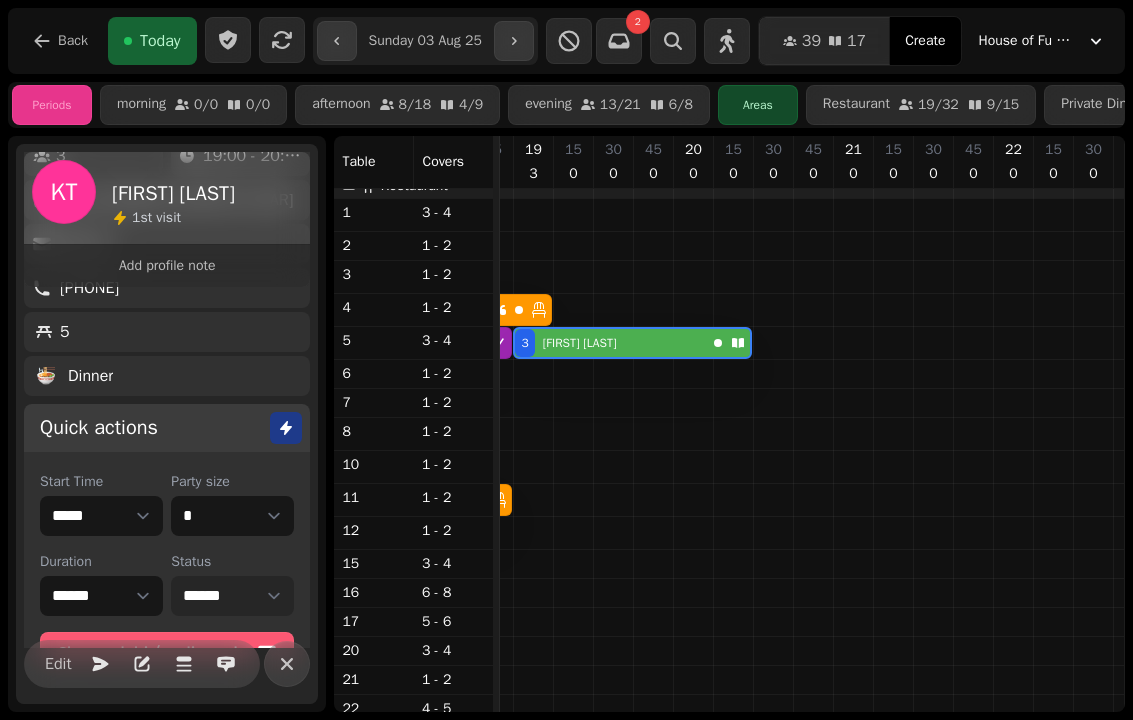 click on "**********" at bounding box center (232, 596) 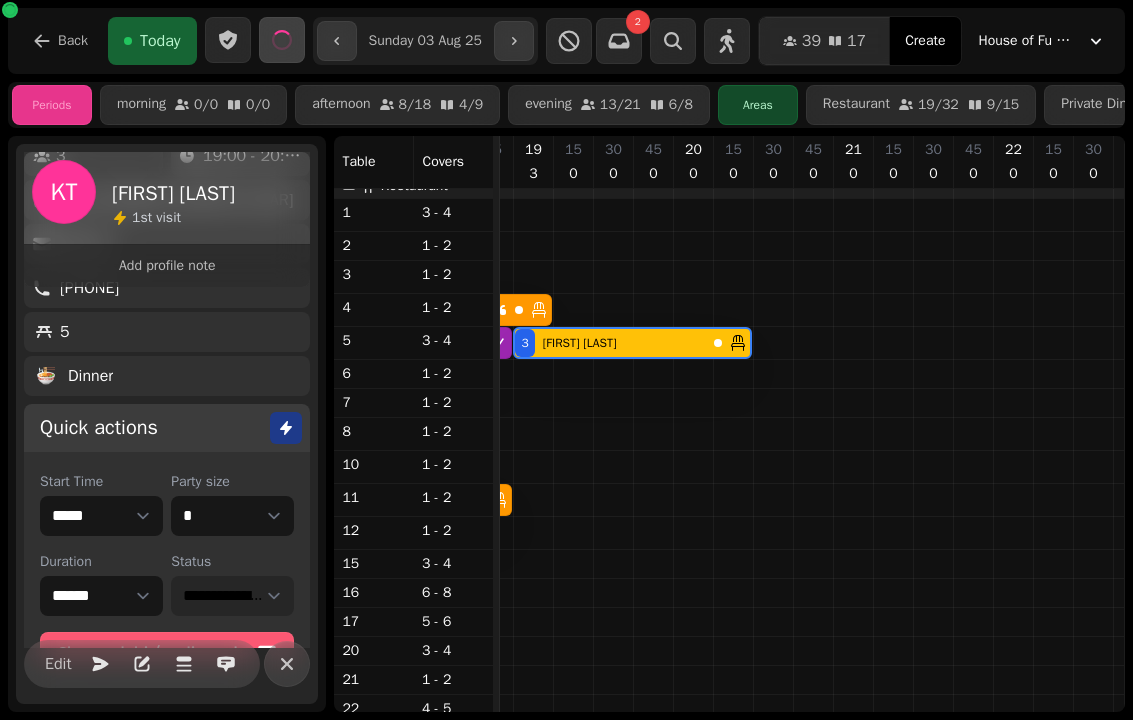 scroll, scrollTop: 0, scrollLeft: 2994, axis: horizontal 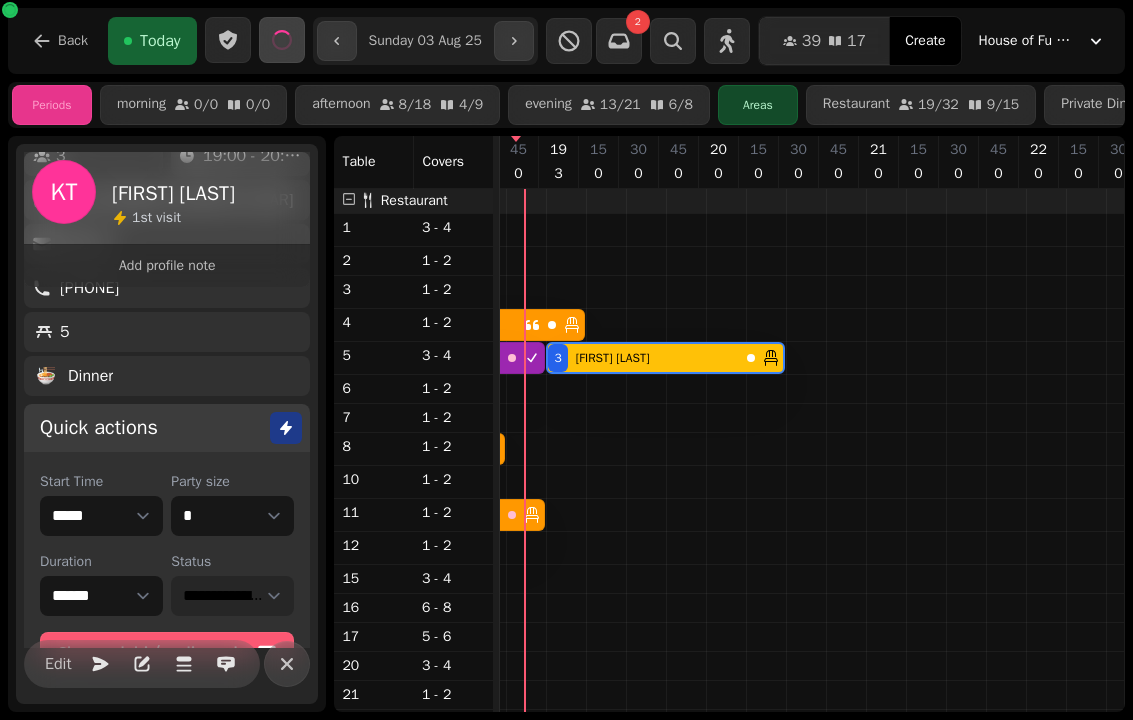 select on "**********" 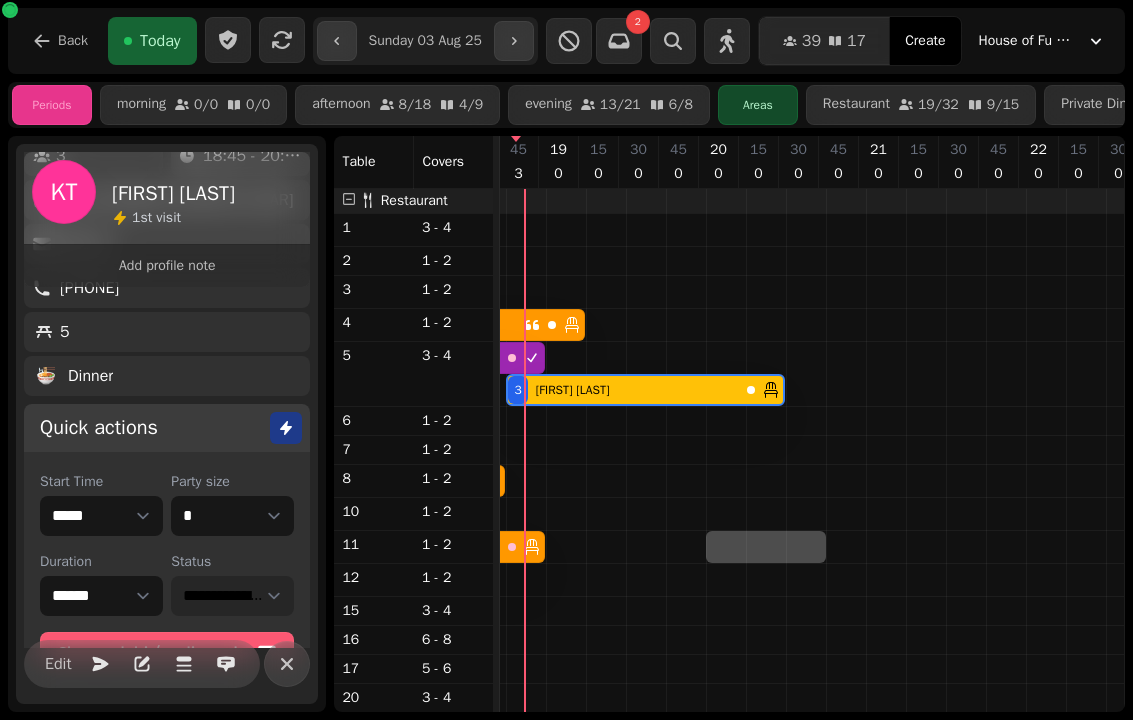 scroll, scrollTop: 0, scrollLeft: 2986, axis: horizontal 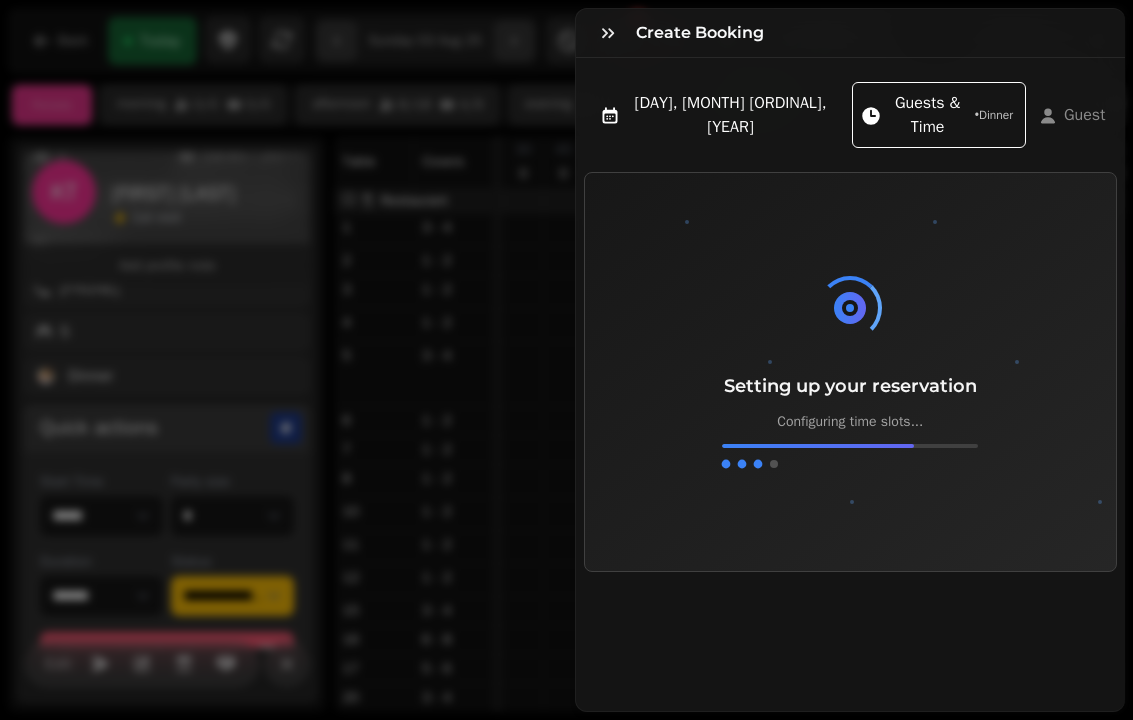 click at bounding box center [608, 33] 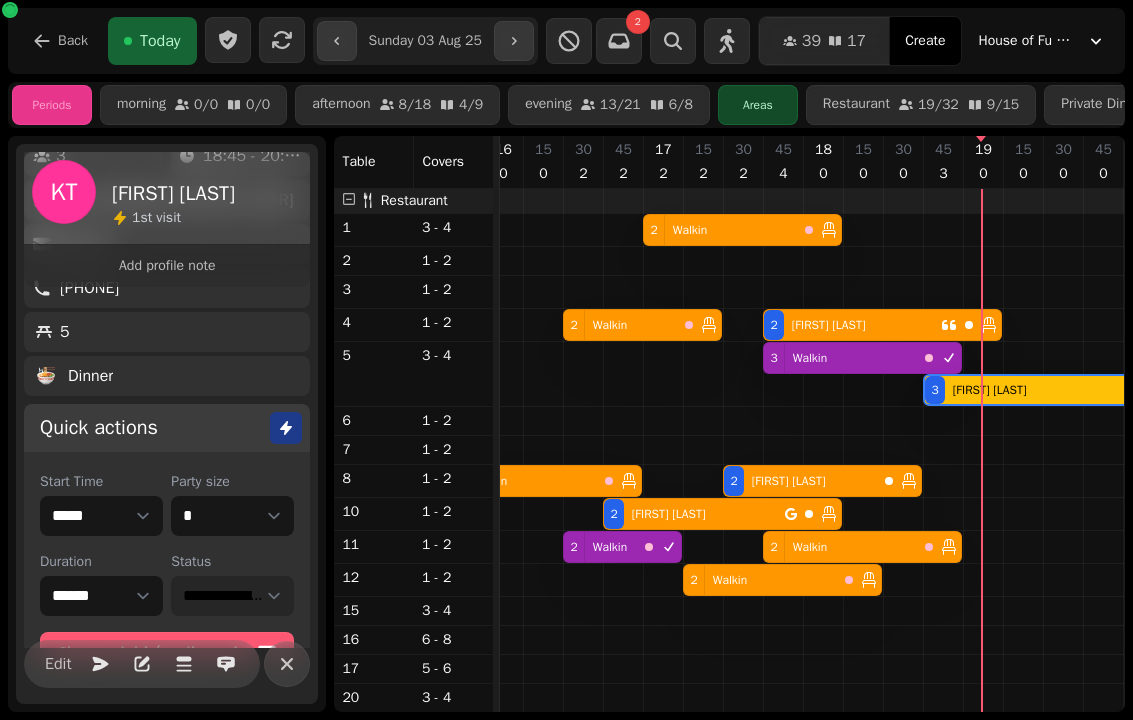 scroll, scrollTop: 78, scrollLeft: 2571, axis: both 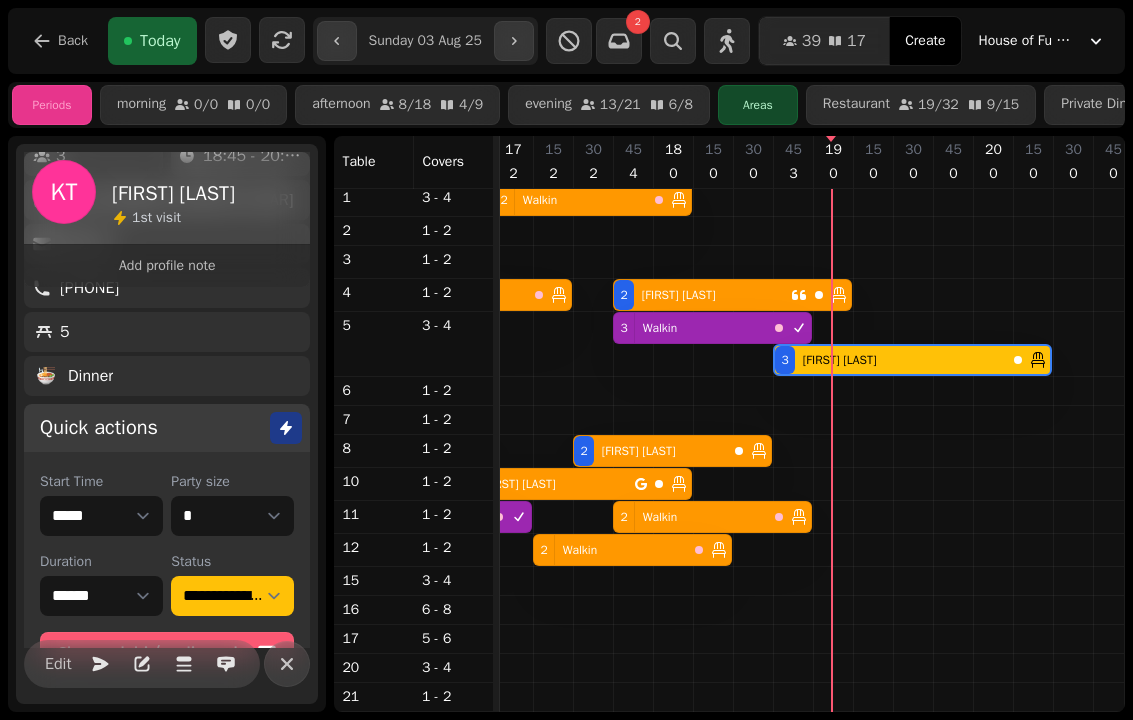 click on "[ORDINAL] [FIRST] [LAST]" at bounding box center [890, 360] 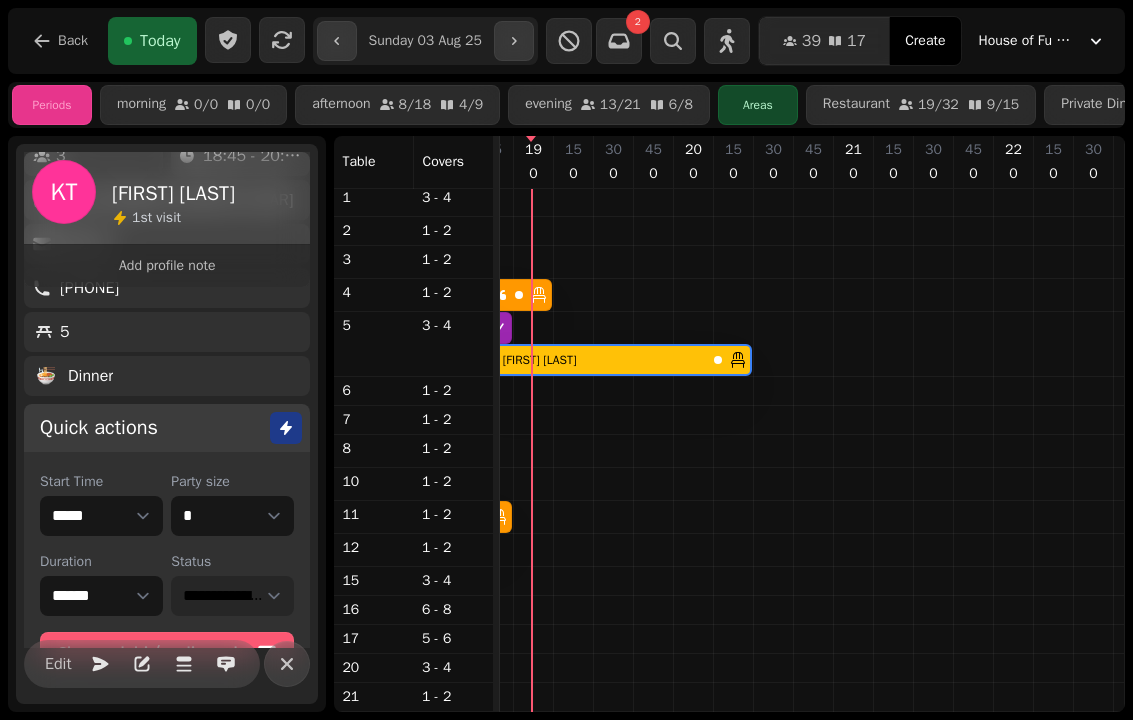 click on "**********" at bounding box center (232, 596) 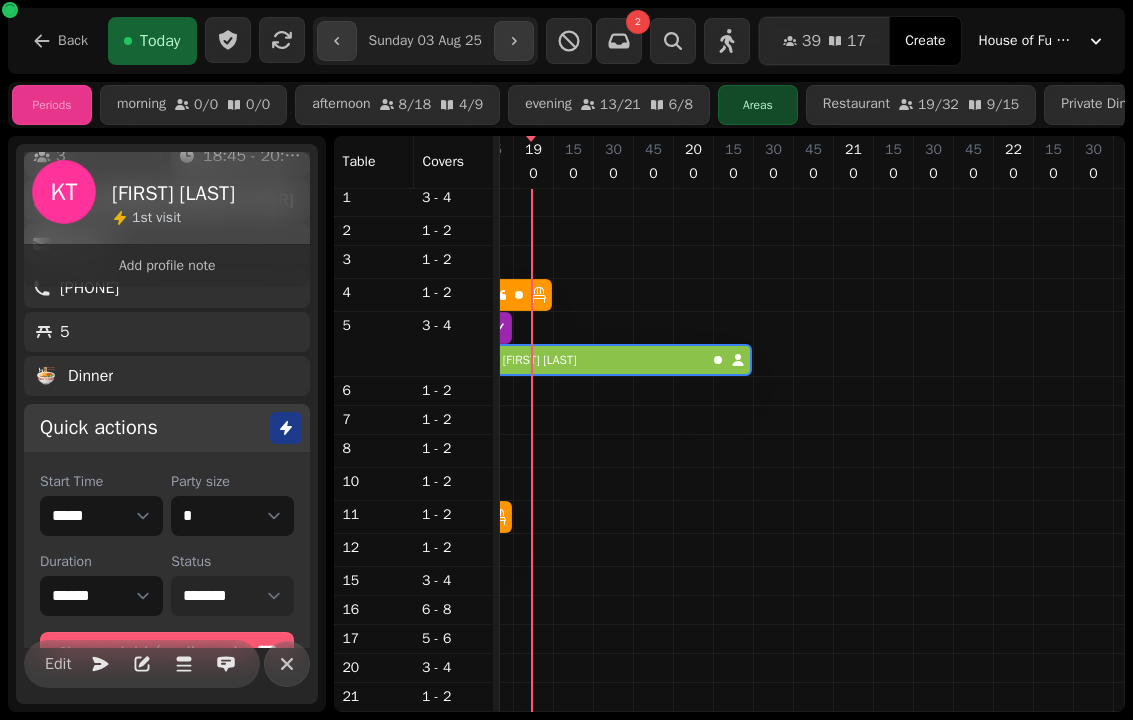 scroll, scrollTop: 3, scrollLeft: 3019, axis: both 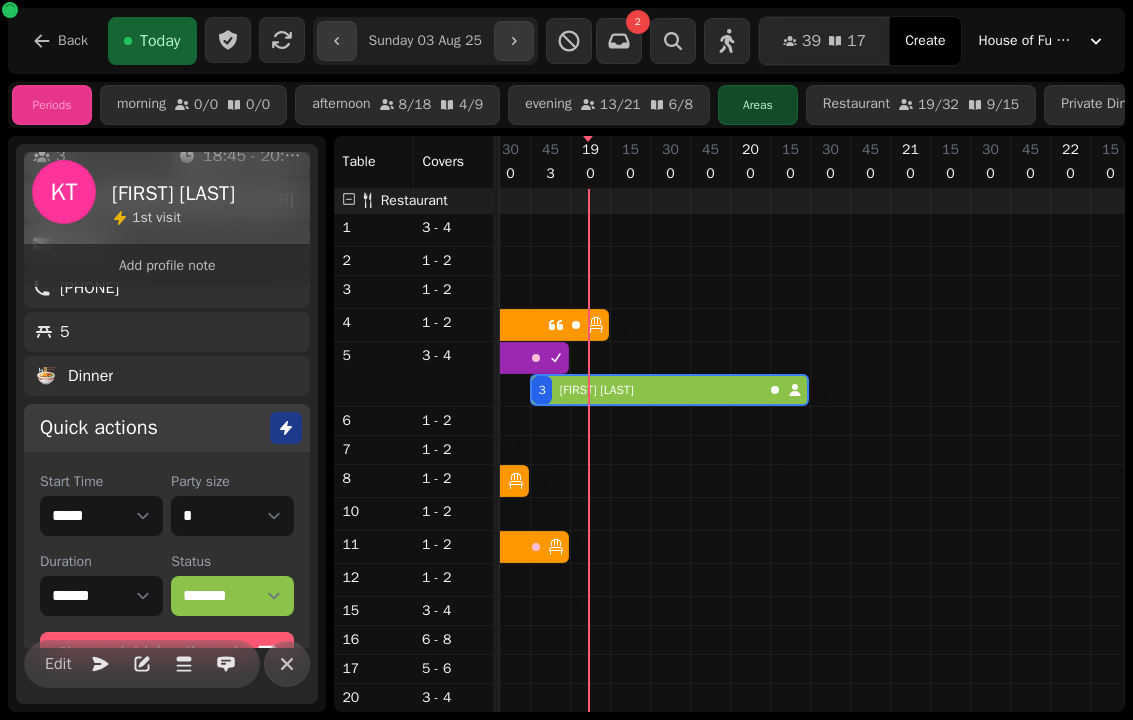 click on "[ORDINAL] [FIRST] [LAST]" at bounding box center [647, 390] 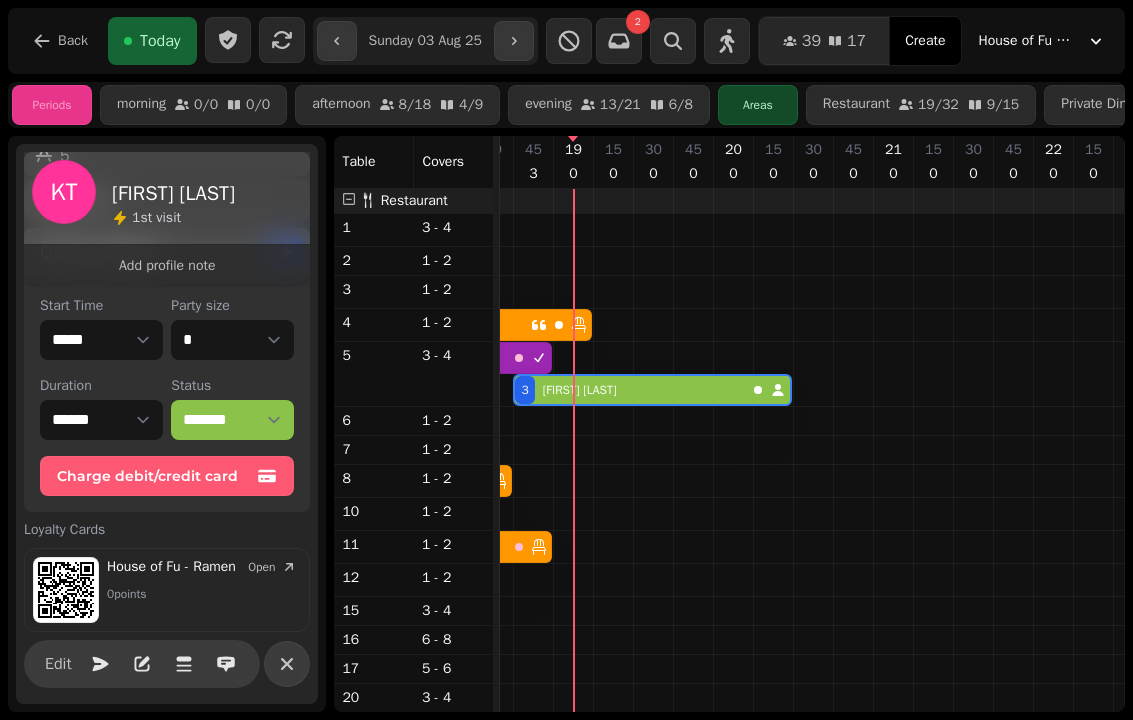scroll, scrollTop: 346, scrollLeft: 0, axis: vertical 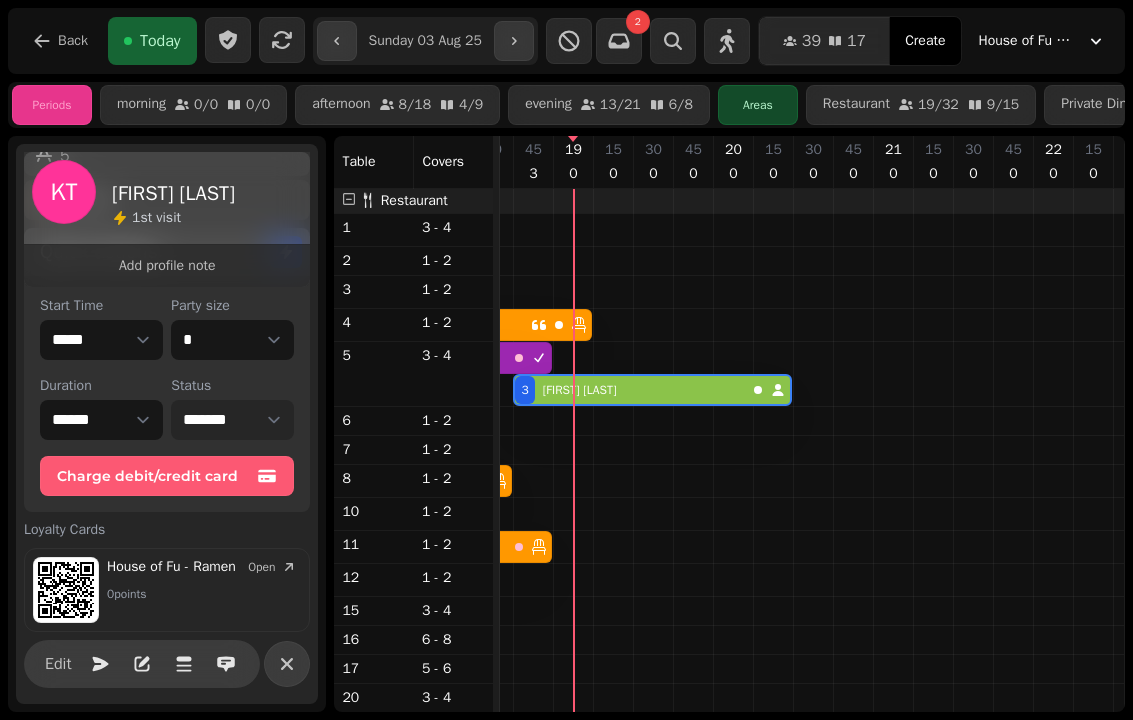 click on "**********" at bounding box center (232, 420) 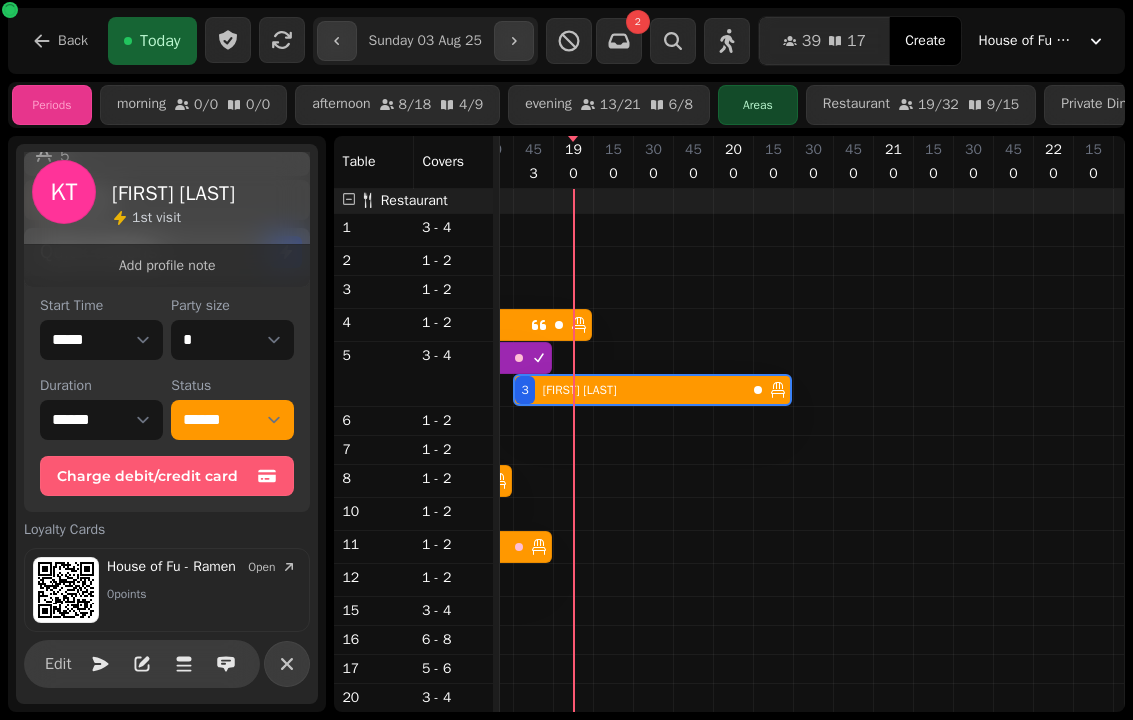 click at bounding box center [543, 325] 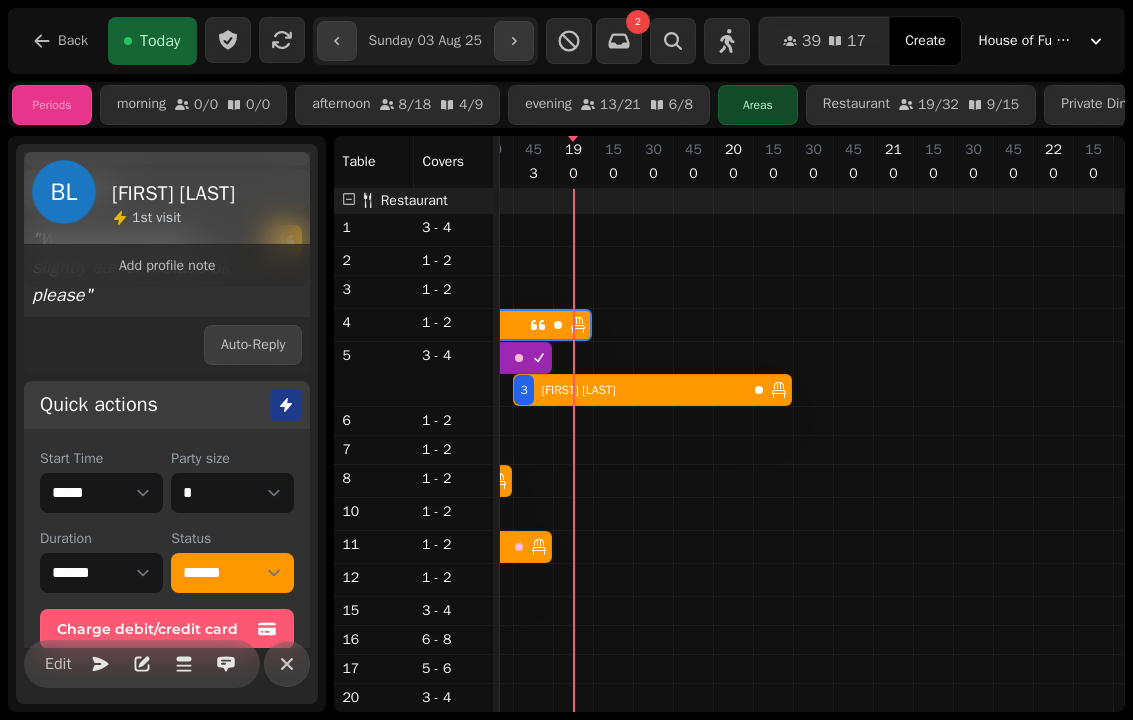 select on "**********" 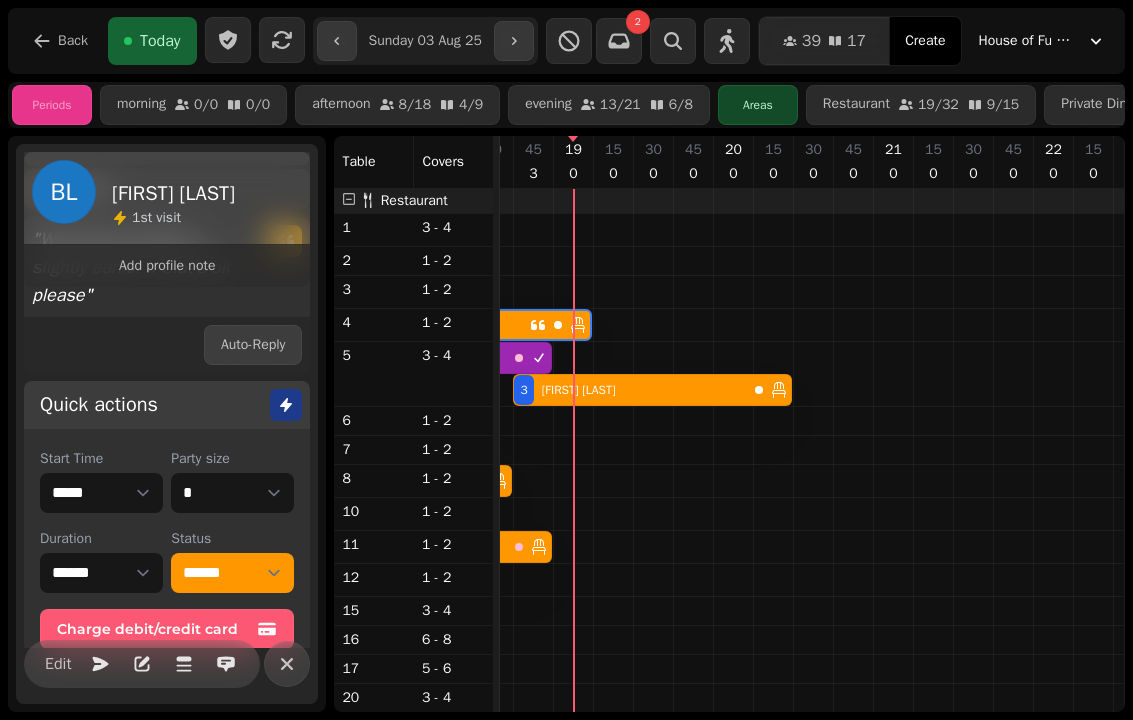 select on "*" 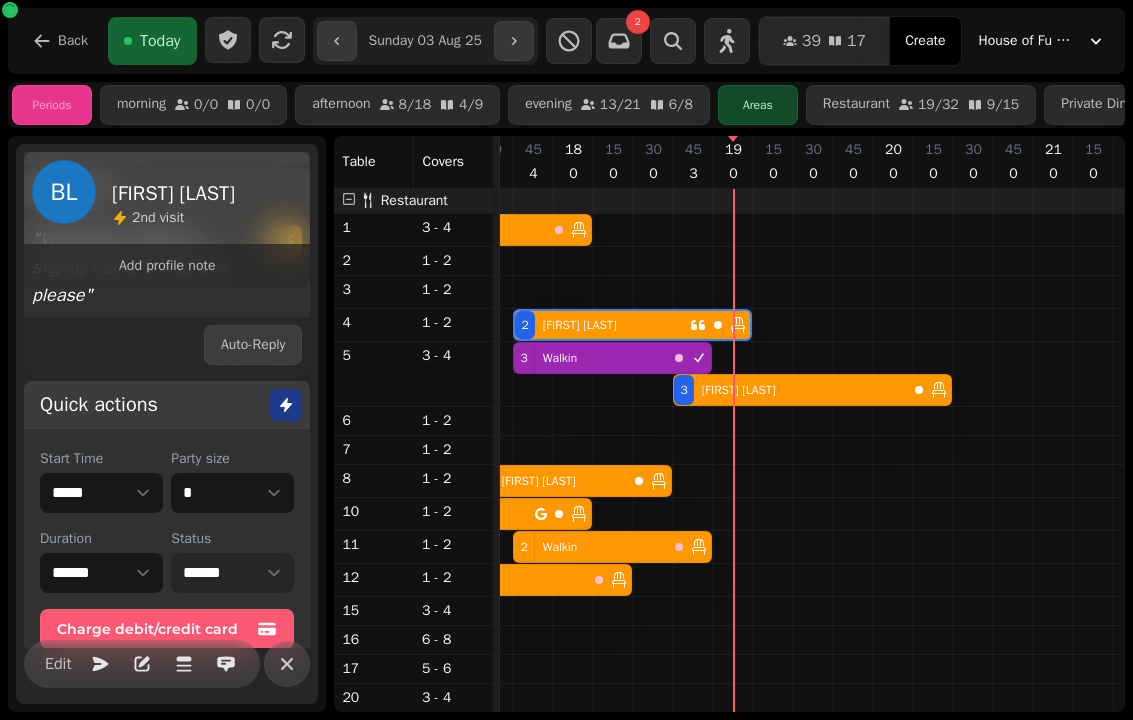 click on "**********" at bounding box center [232, 573] 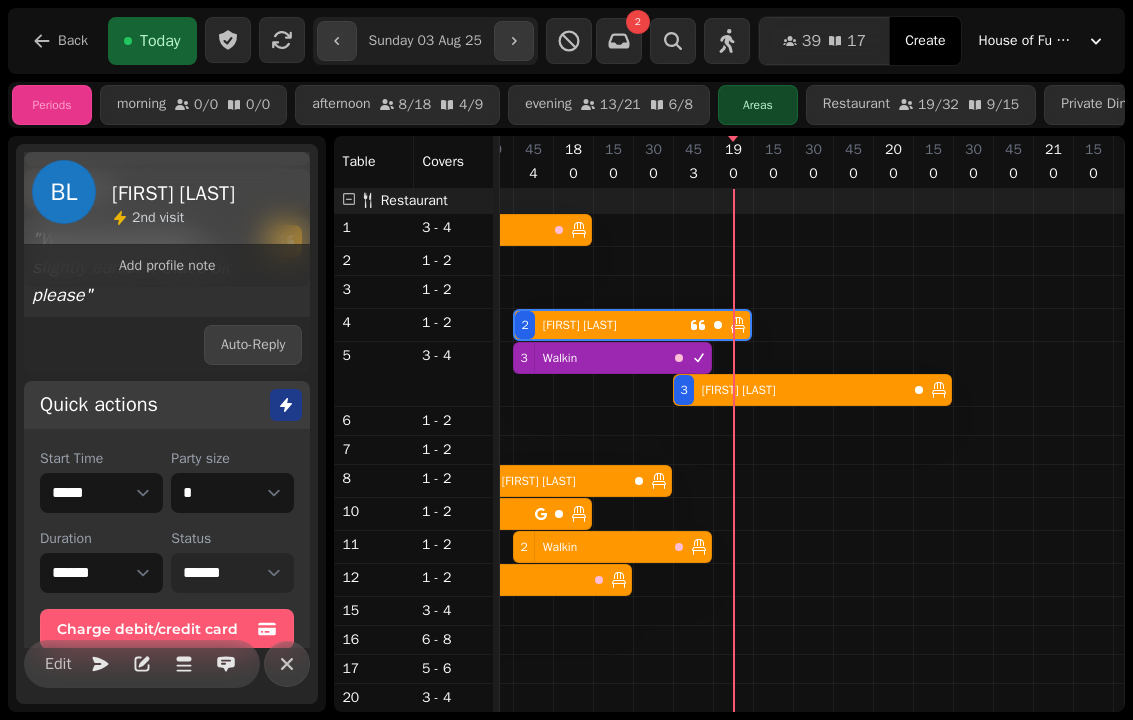 select on "********" 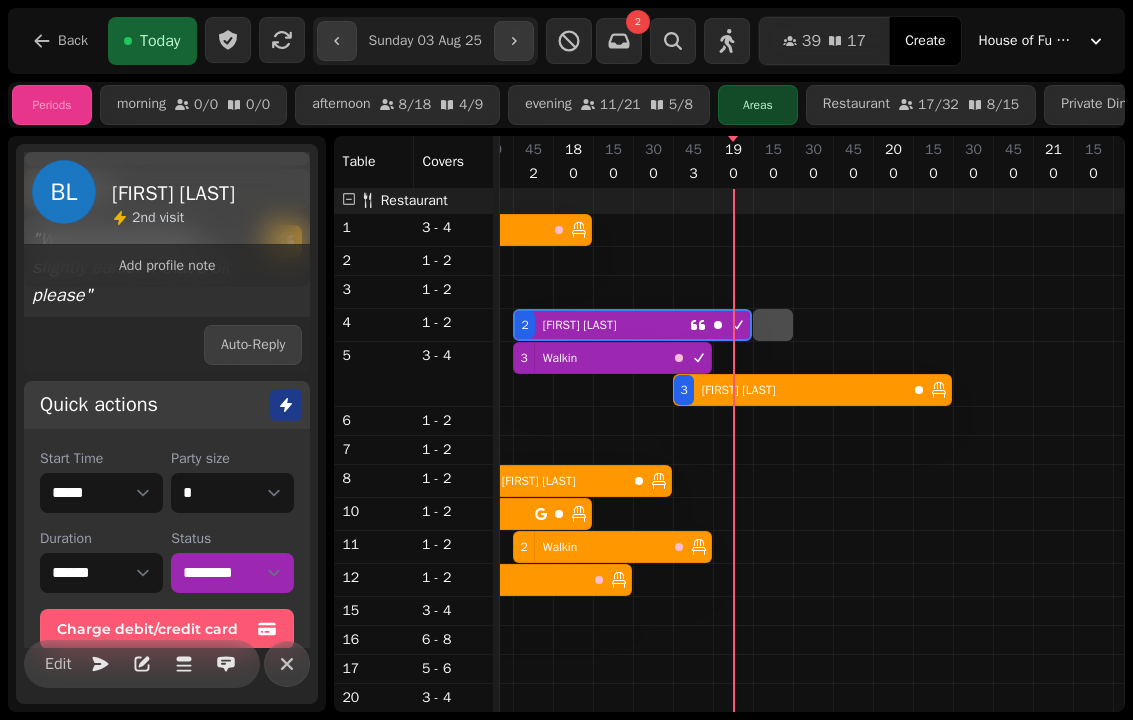 select on "*" 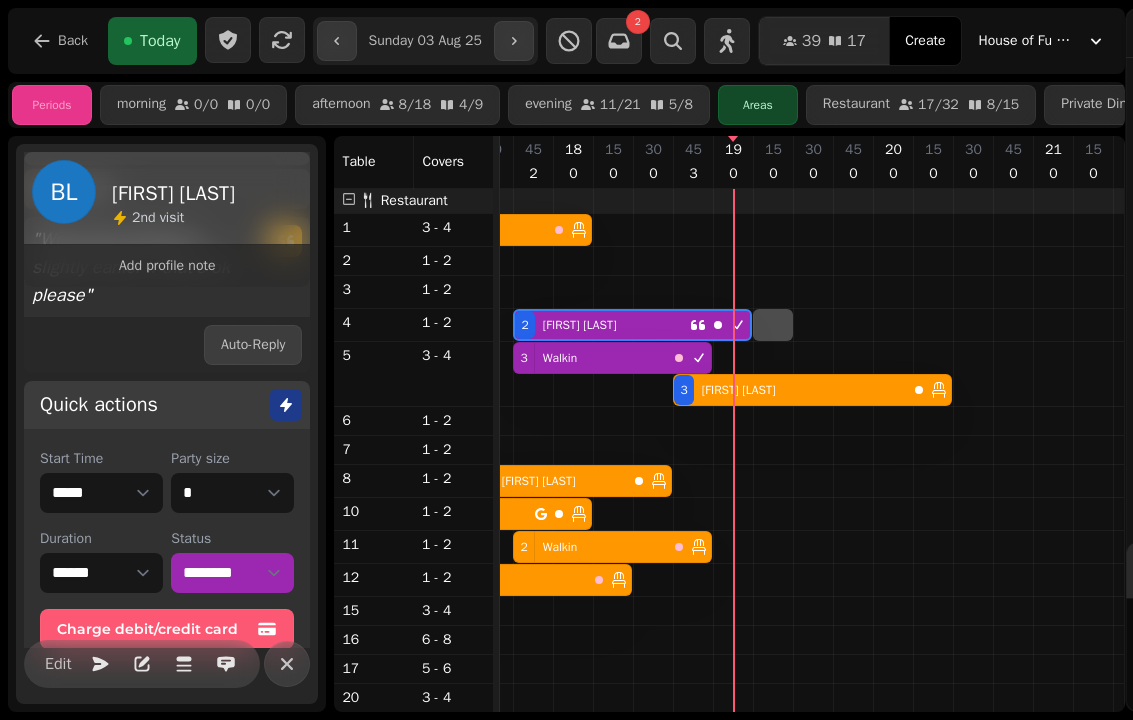 select on "****" 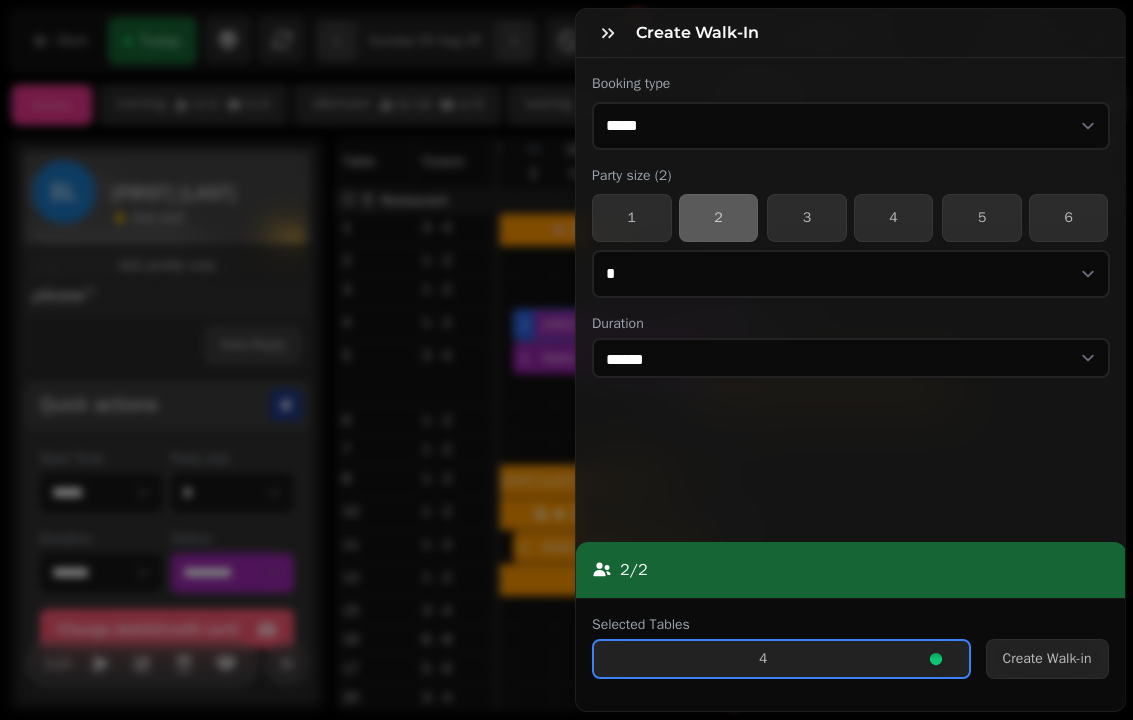 click on "Create Walk-in" at bounding box center [1047, 659] 